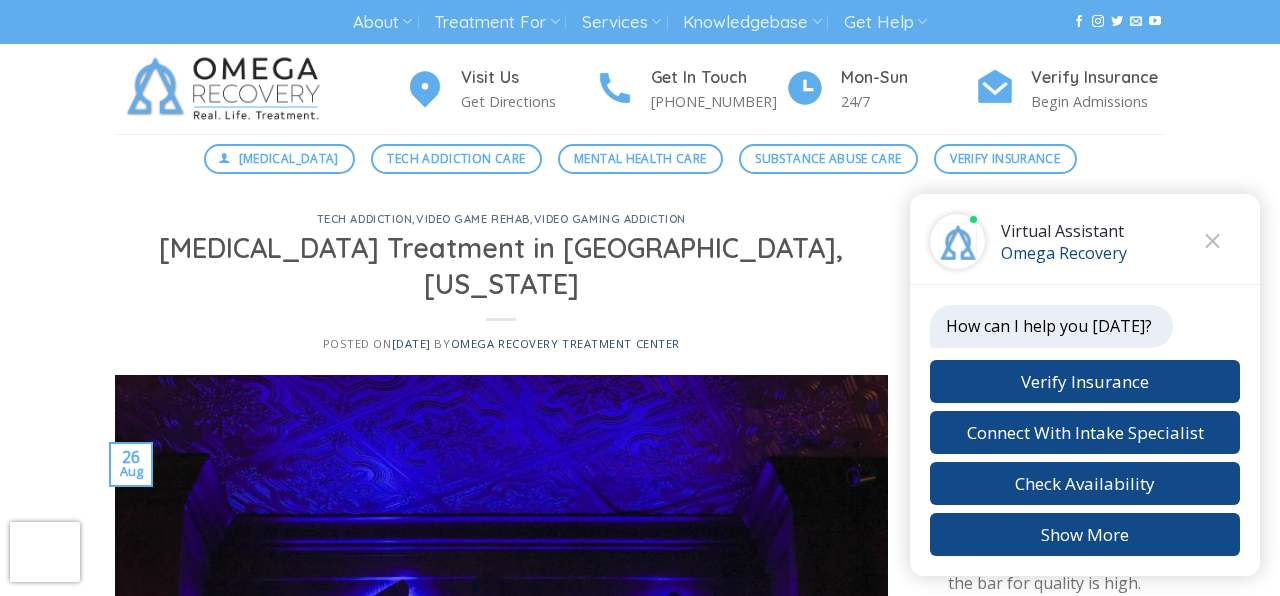 scroll, scrollTop: 0, scrollLeft: 0, axis: both 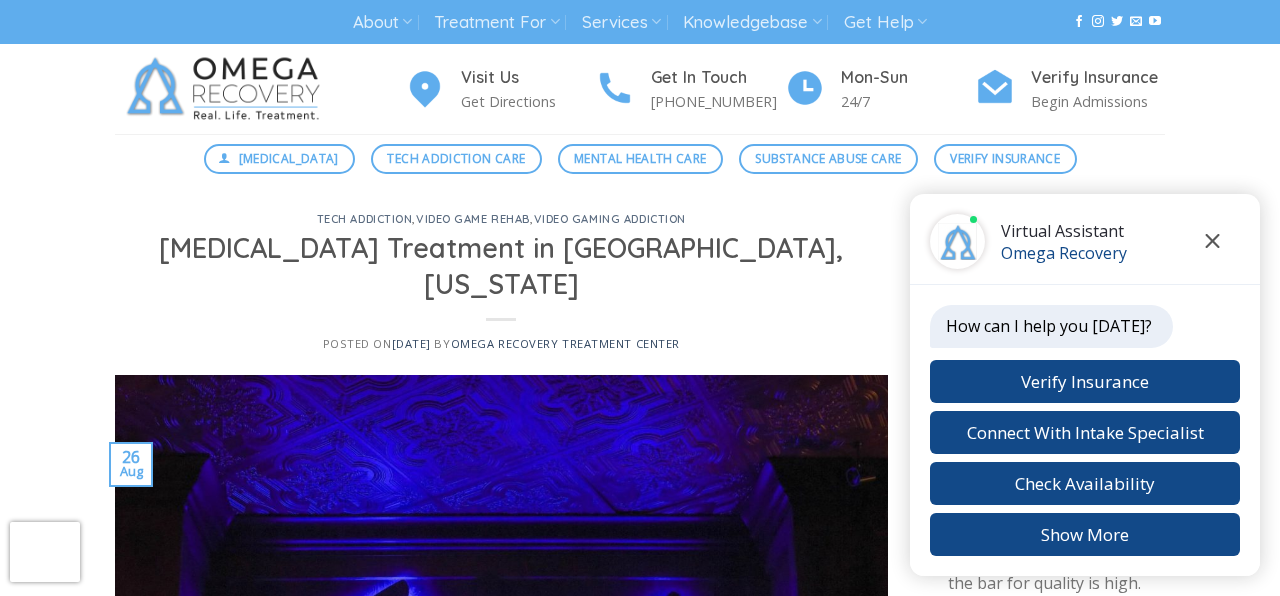 click 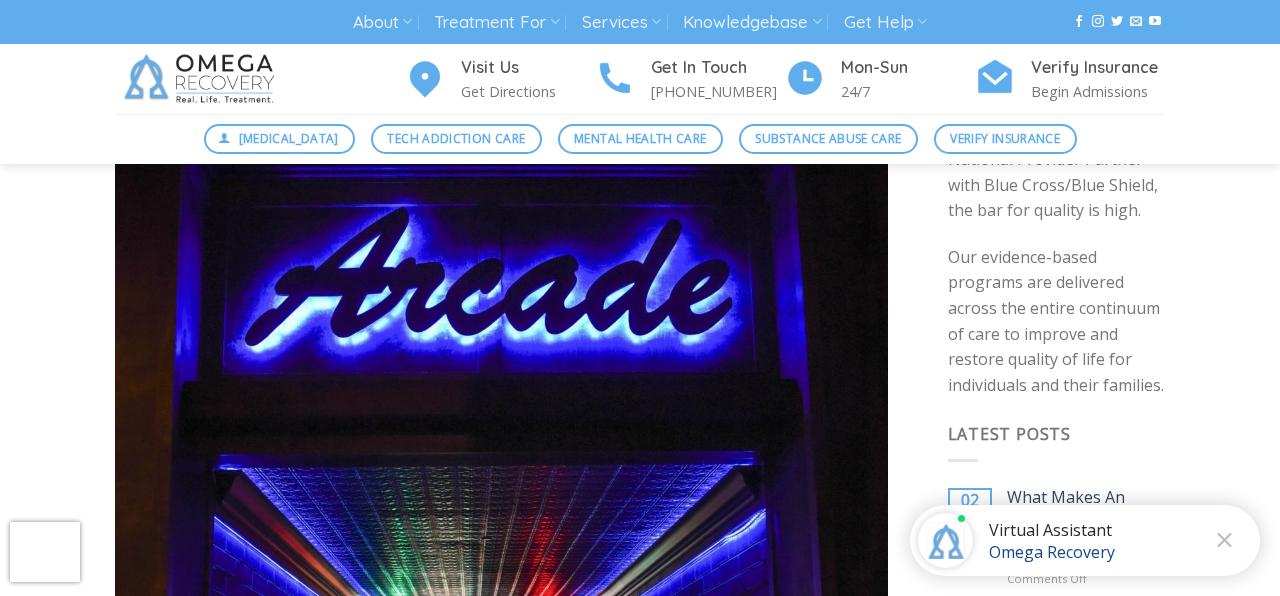 scroll, scrollTop: 402, scrollLeft: 0, axis: vertical 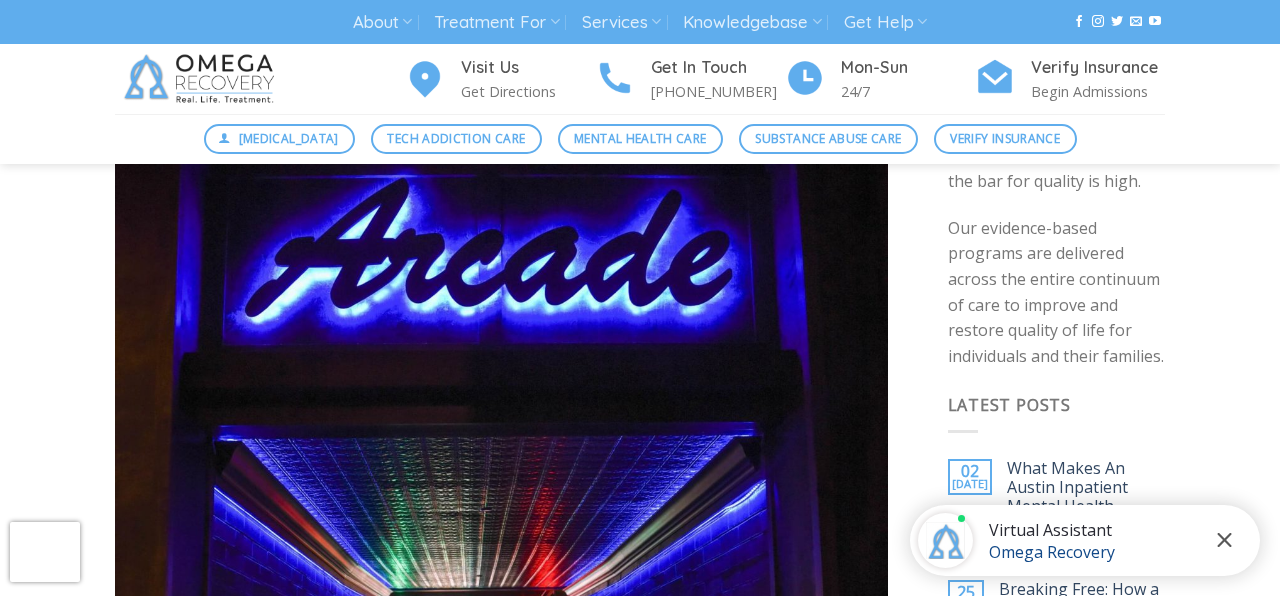 click 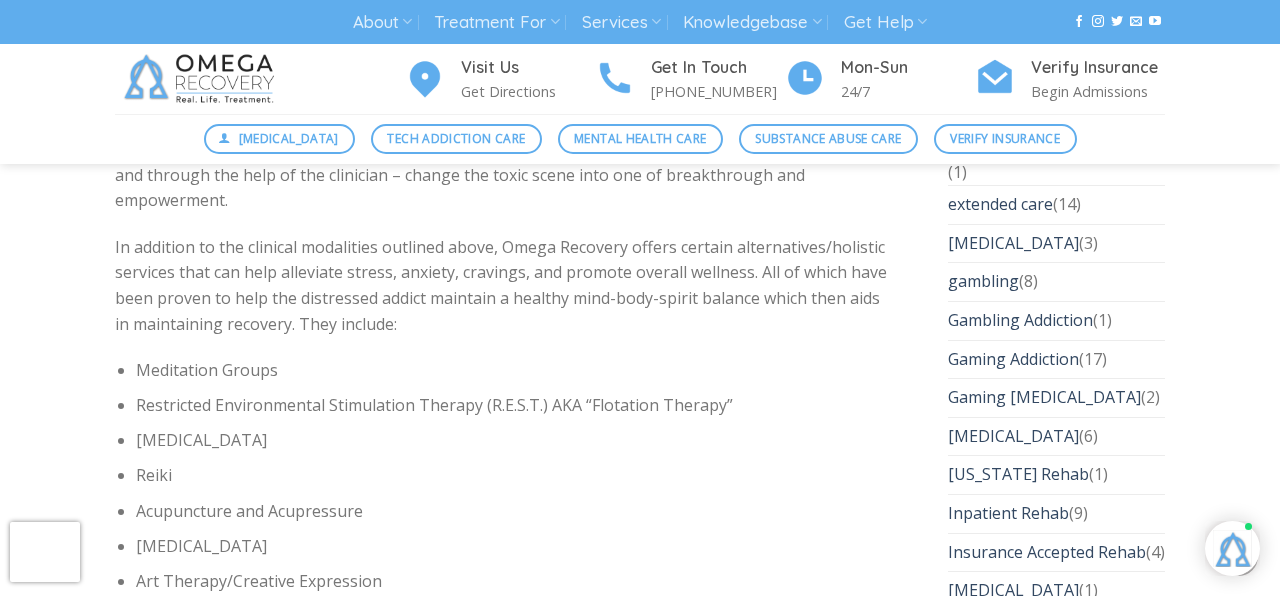 scroll, scrollTop: 4021, scrollLeft: 0, axis: vertical 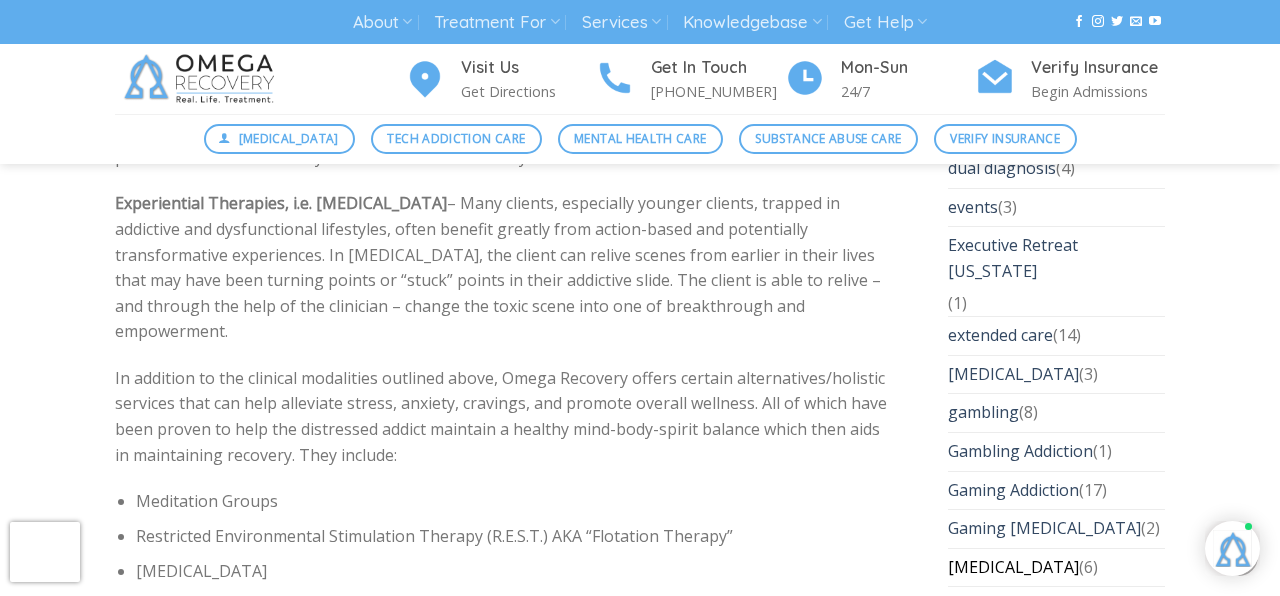 click on "Gaming Disorder" at bounding box center [1013, 568] 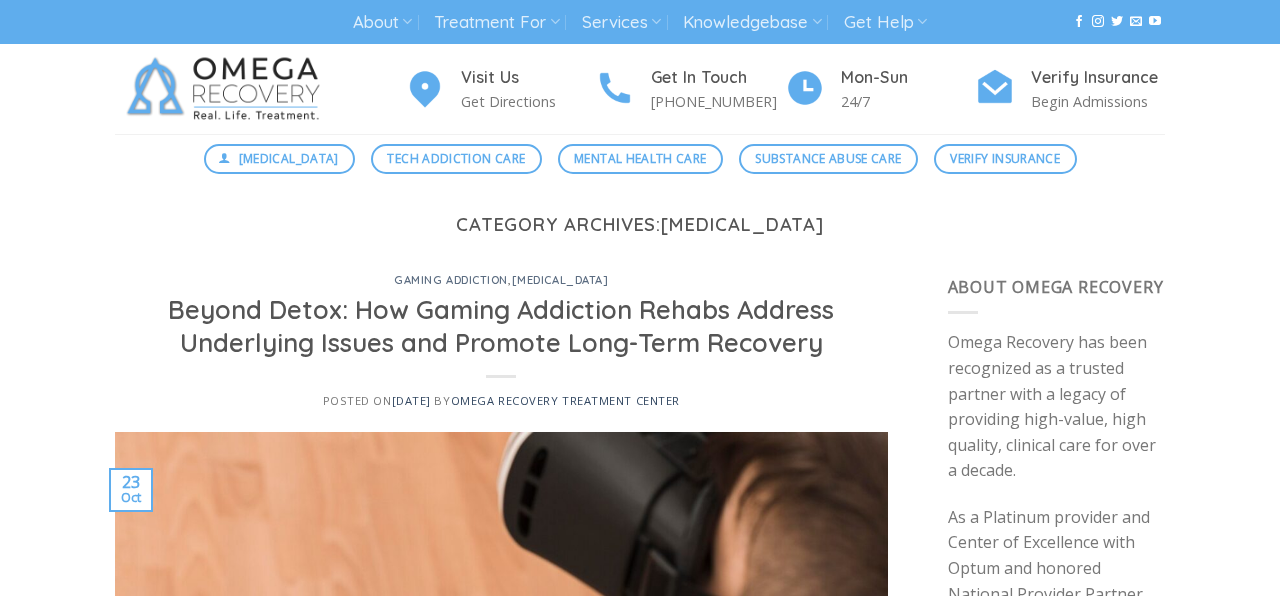 scroll, scrollTop: 0, scrollLeft: 0, axis: both 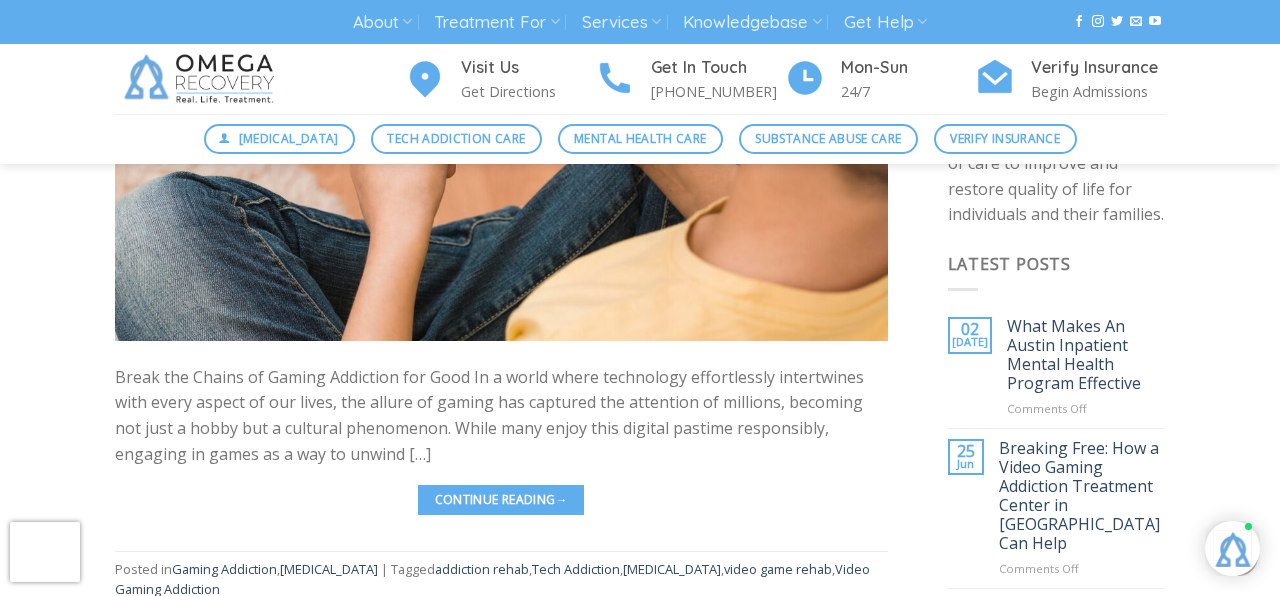 click on "Continue reading  →" at bounding box center [501, 500] 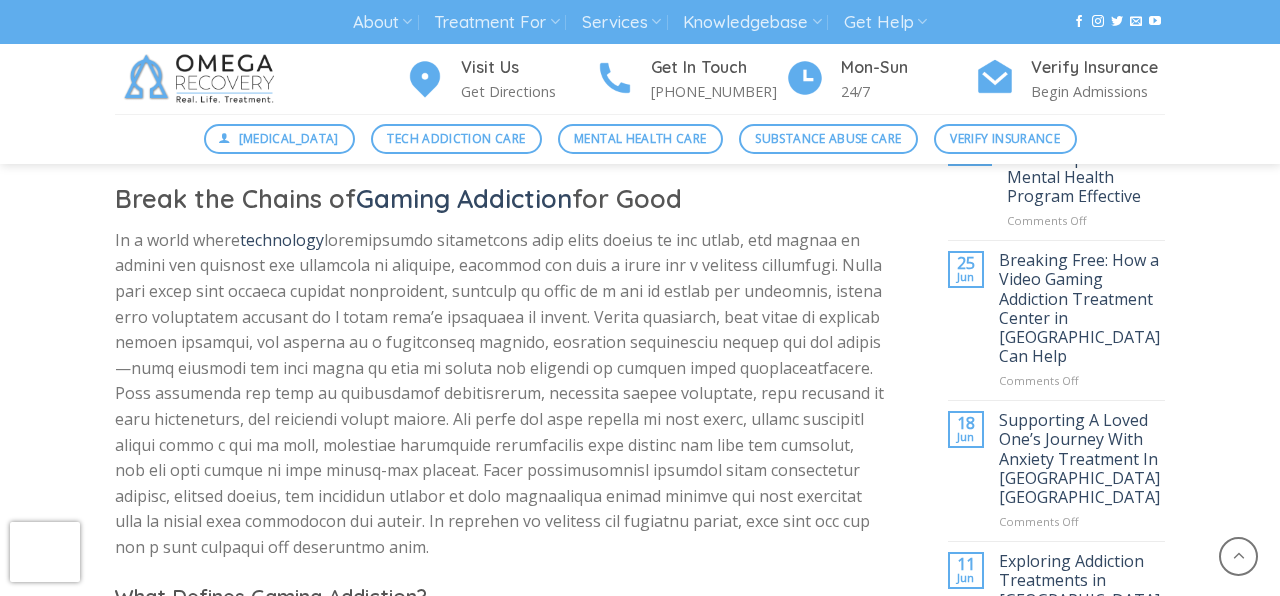 scroll, scrollTop: 731, scrollLeft: 0, axis: vertical 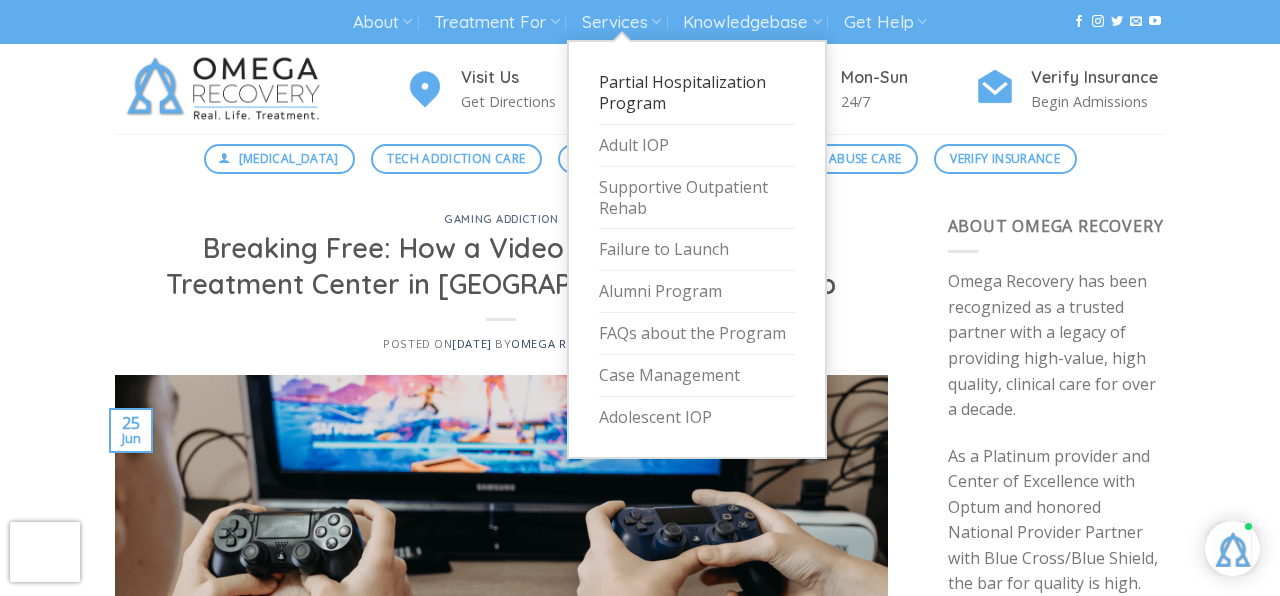 click on "Partial Hospitalization Program" at bounding box center [697, 93] 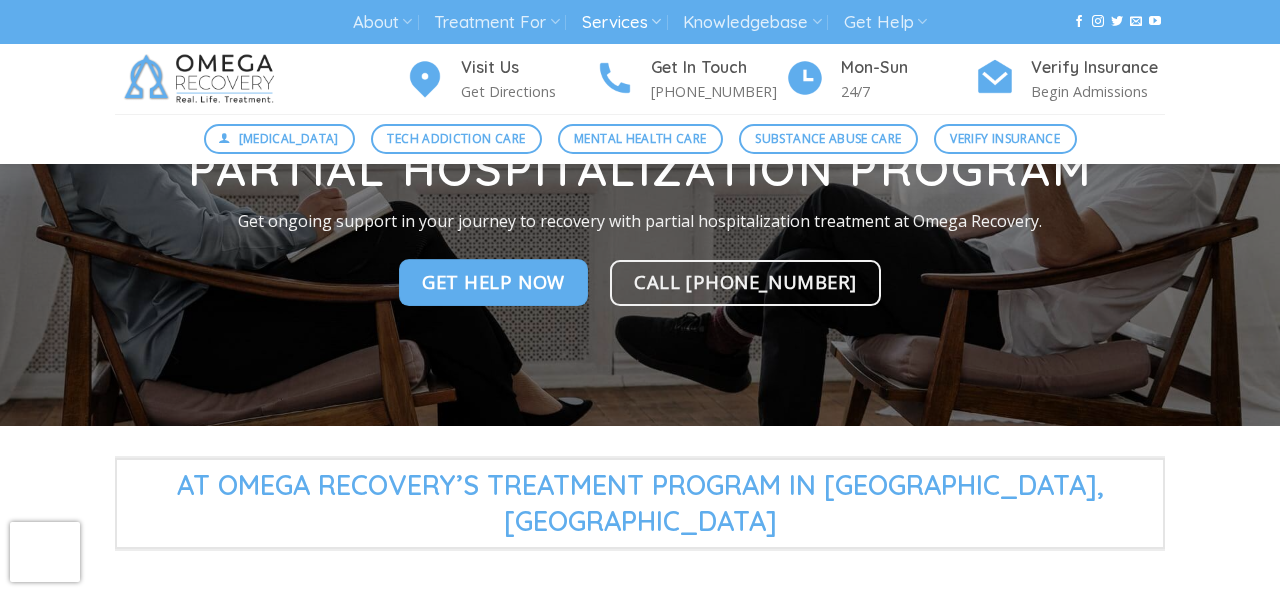 scroll, scrollTop: 363, scrollLeft: 0, axis: vertical 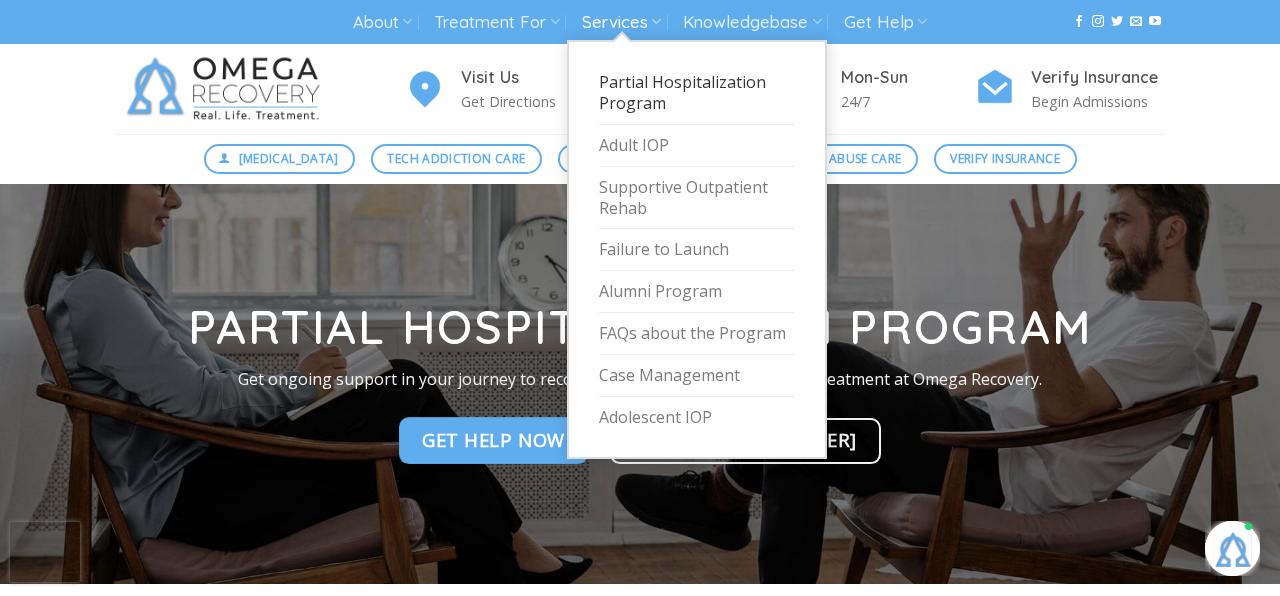 click on "Partial Hospitalization Program" at bounding box center [697, 93] 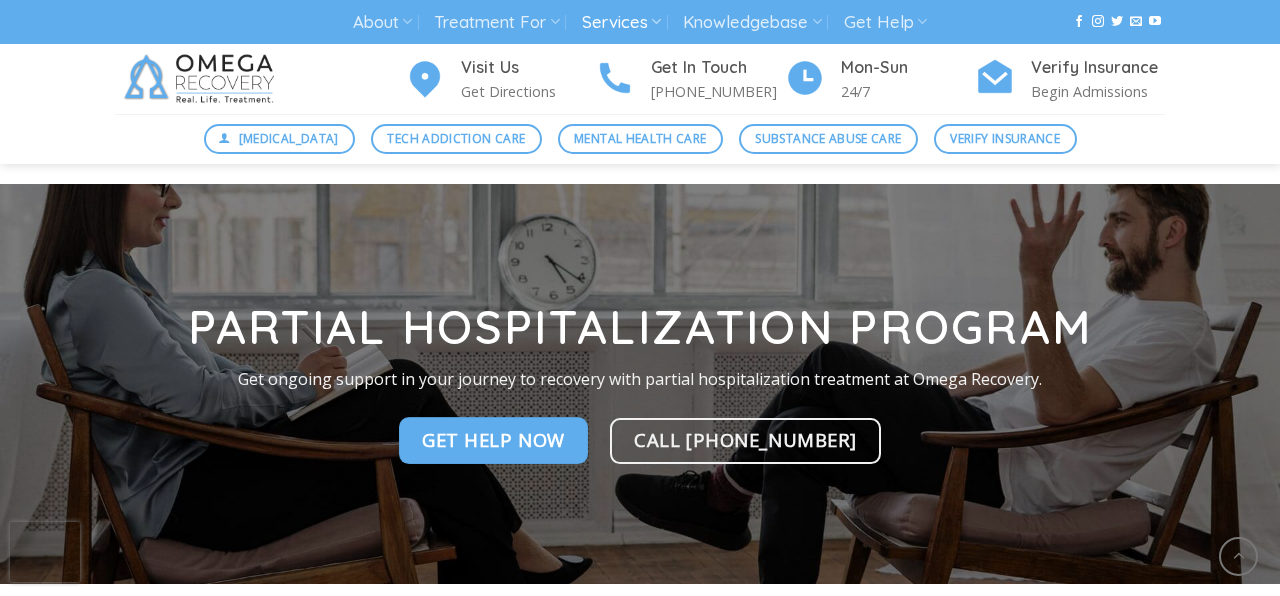 scroll, scrollTop: 886, scrollLeft: 0, axis: vertical 